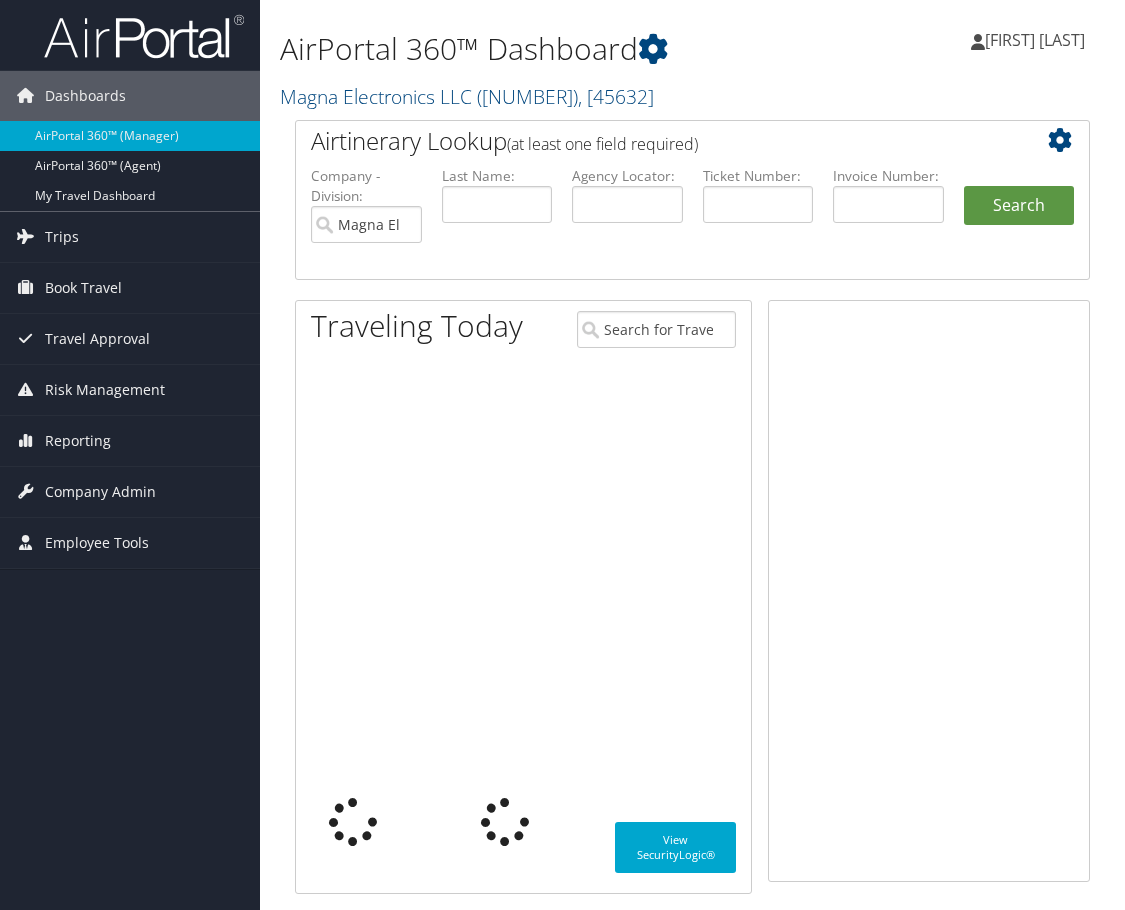 scroll, scrollTop: 0, scrollLeft: 0, axis: both 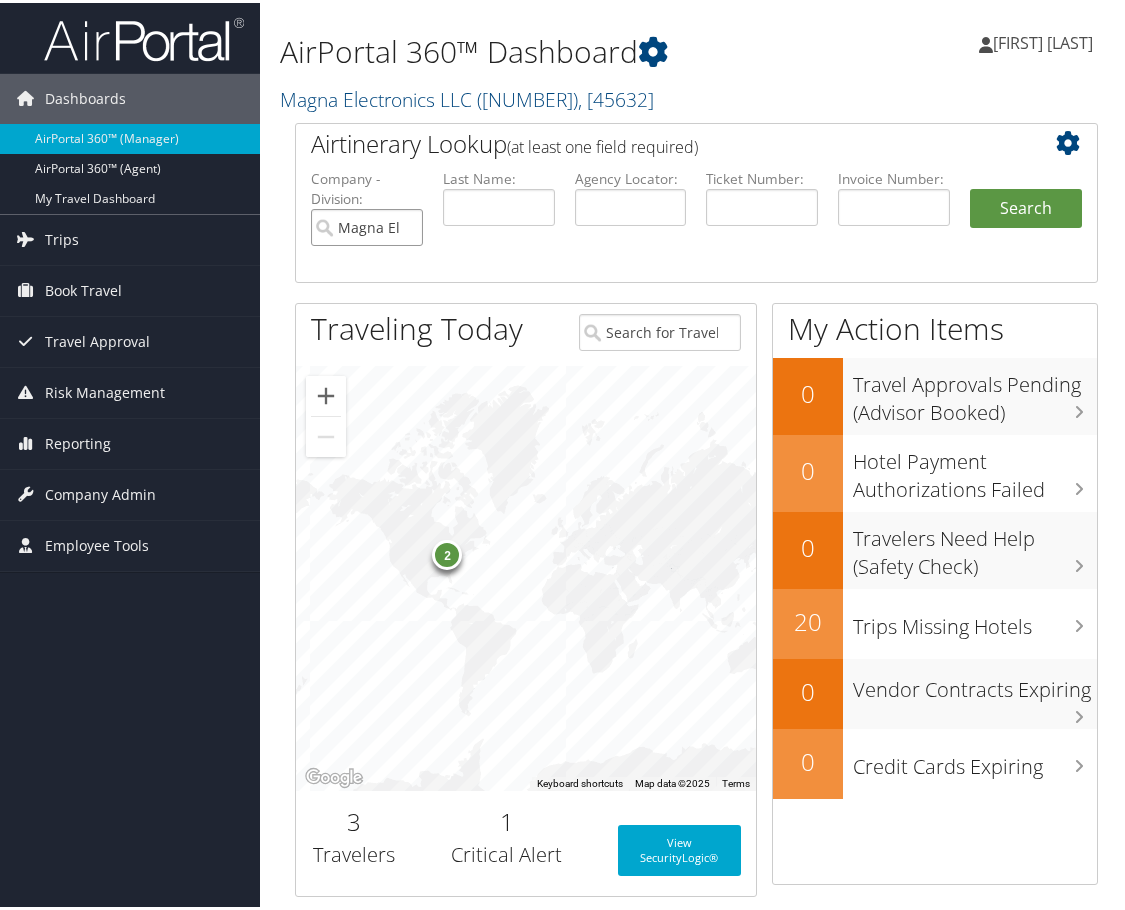 click on "Magna Electronics LLC" at bounding box center (367, 224) 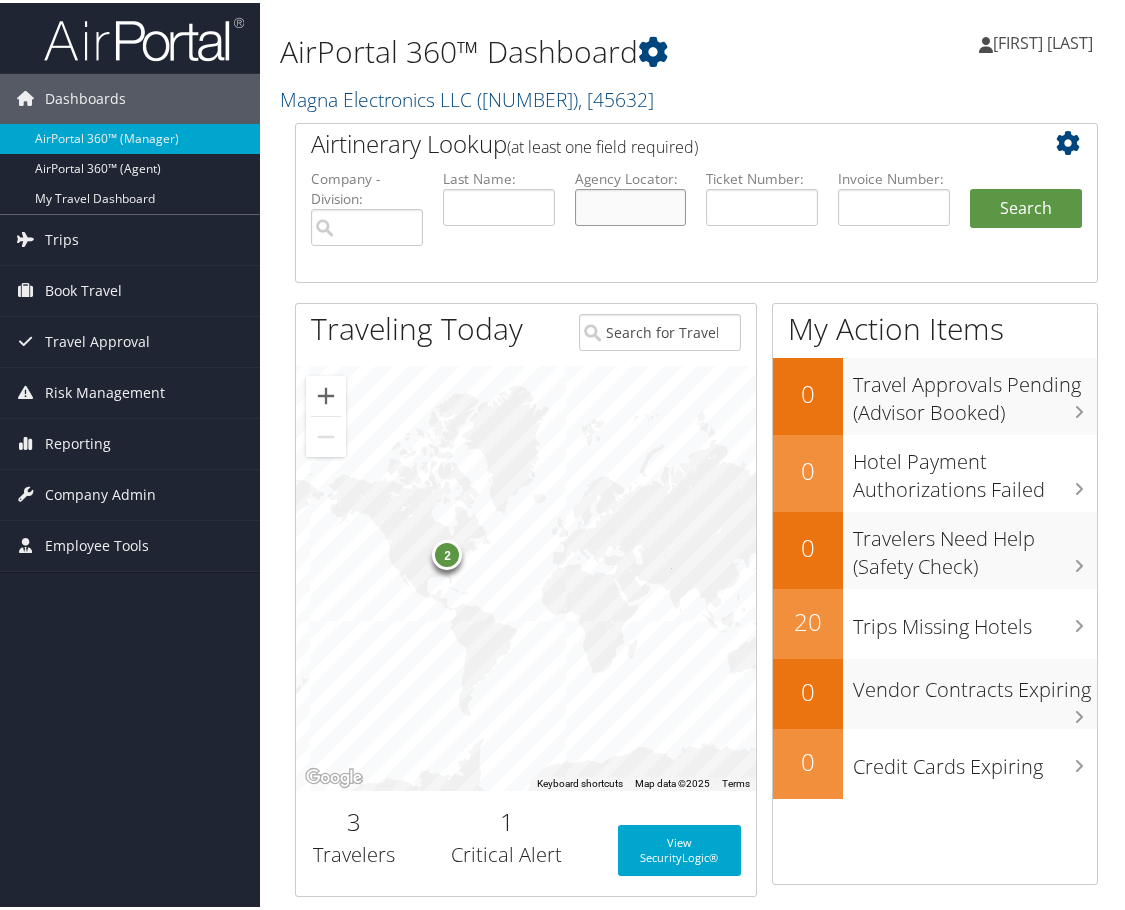 paste on "CXNS9R" 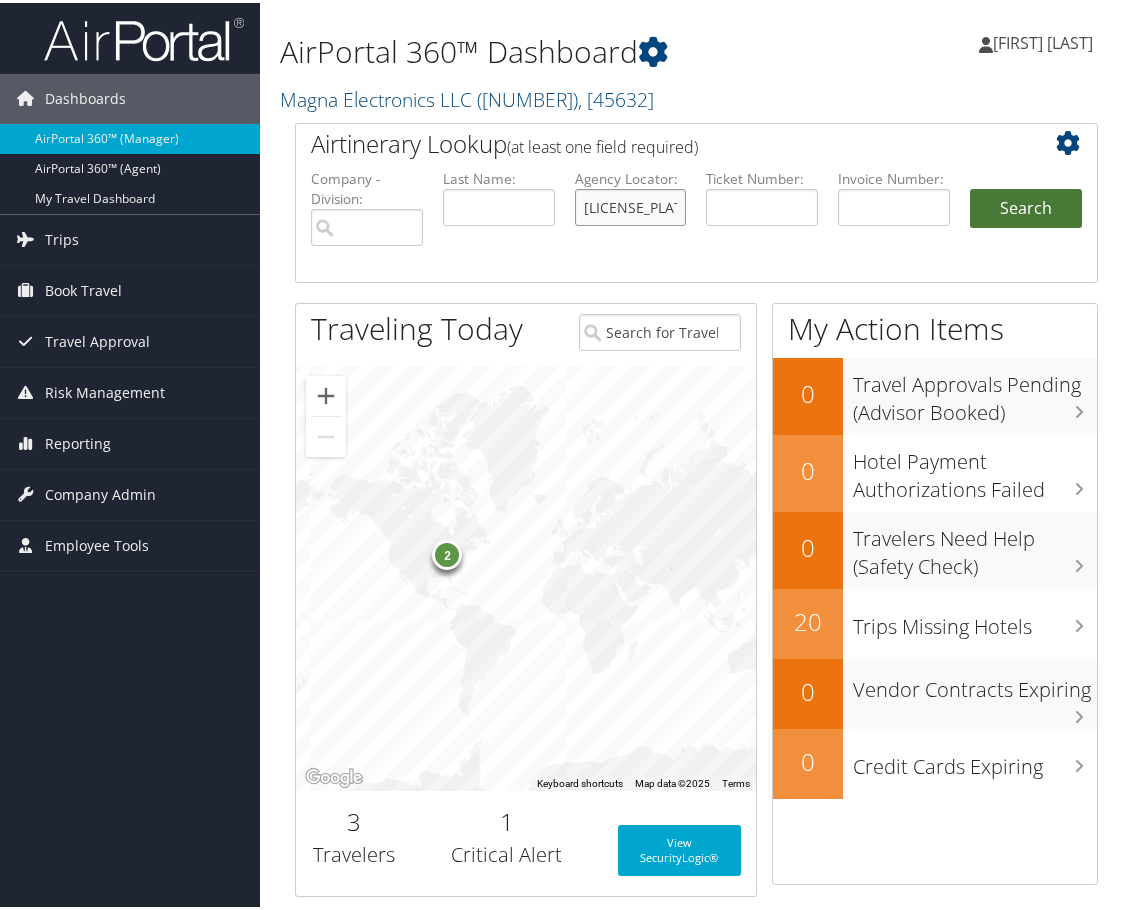 type on "CXNS9R" 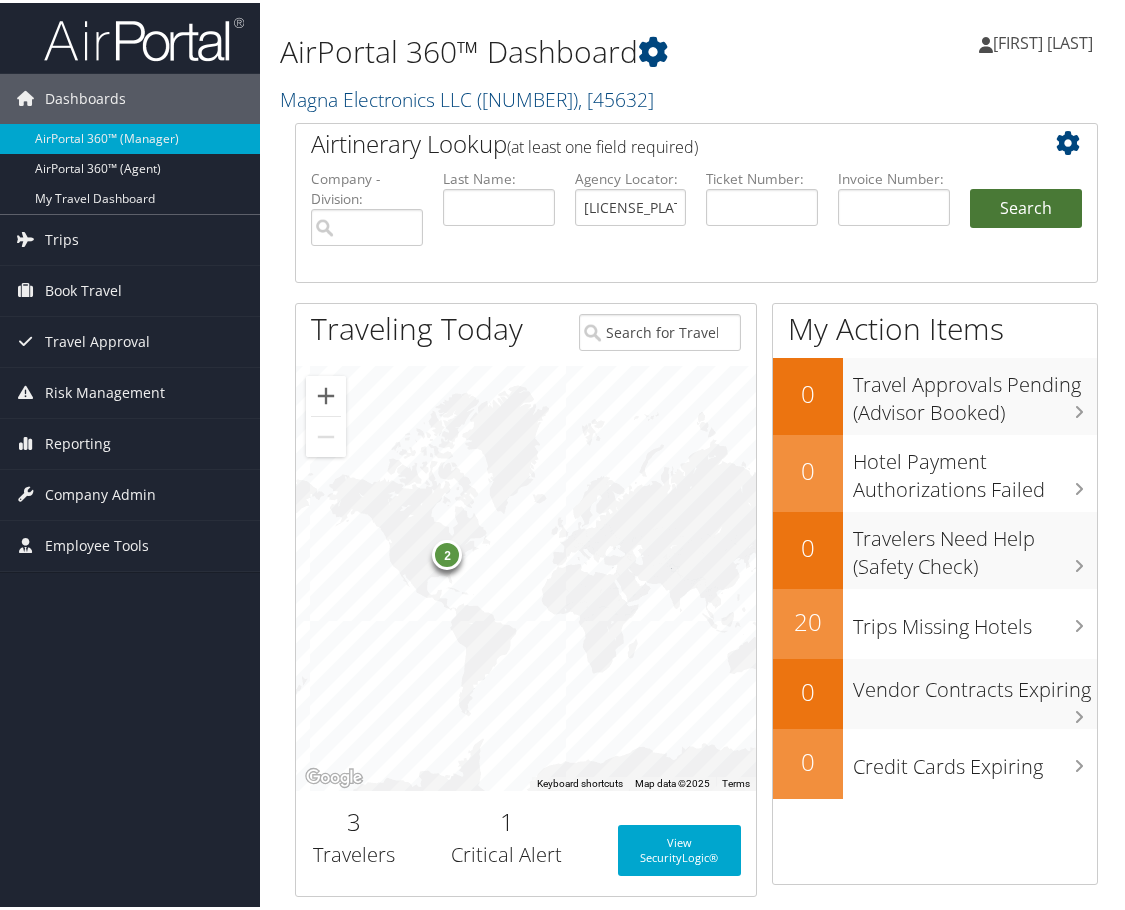 click on "Search" at bounding box center [1026, 206] 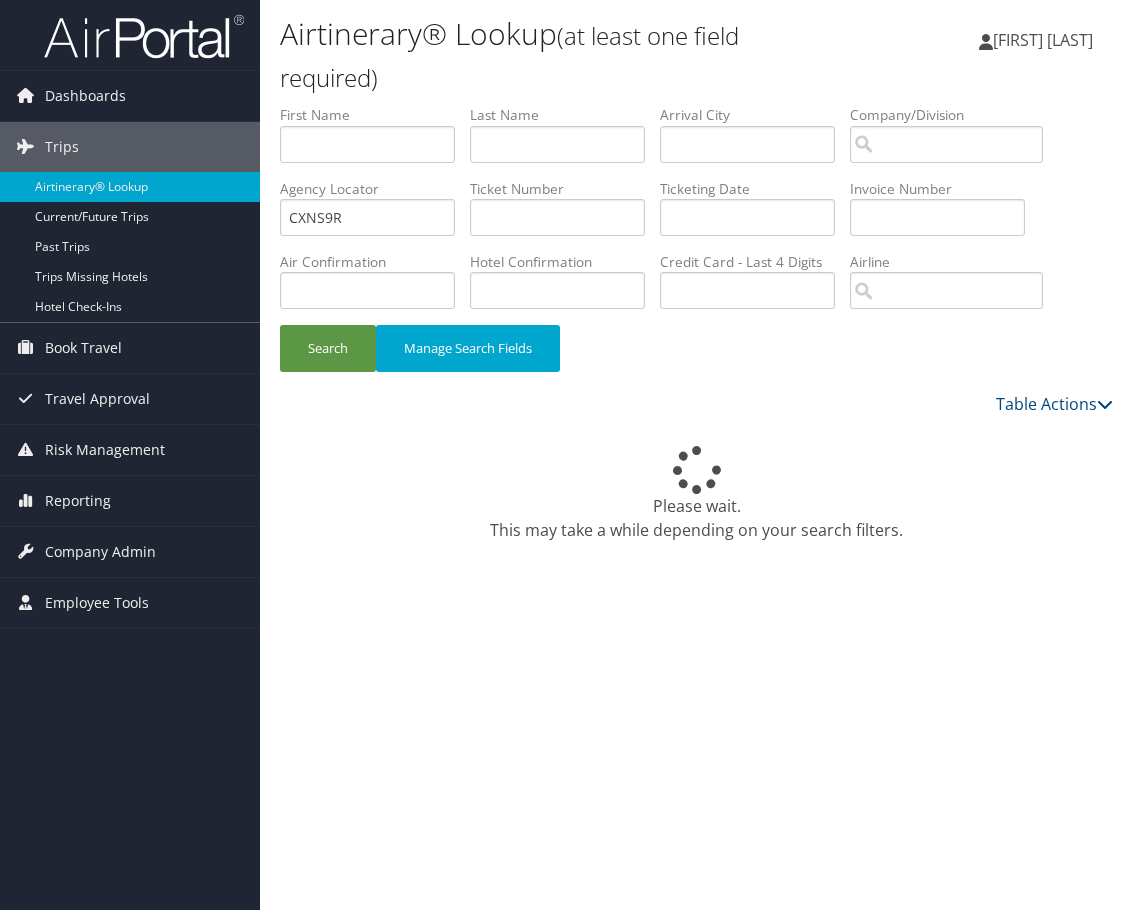 scroll, scrollTop: 0, scrollLeft: 0, axis: both 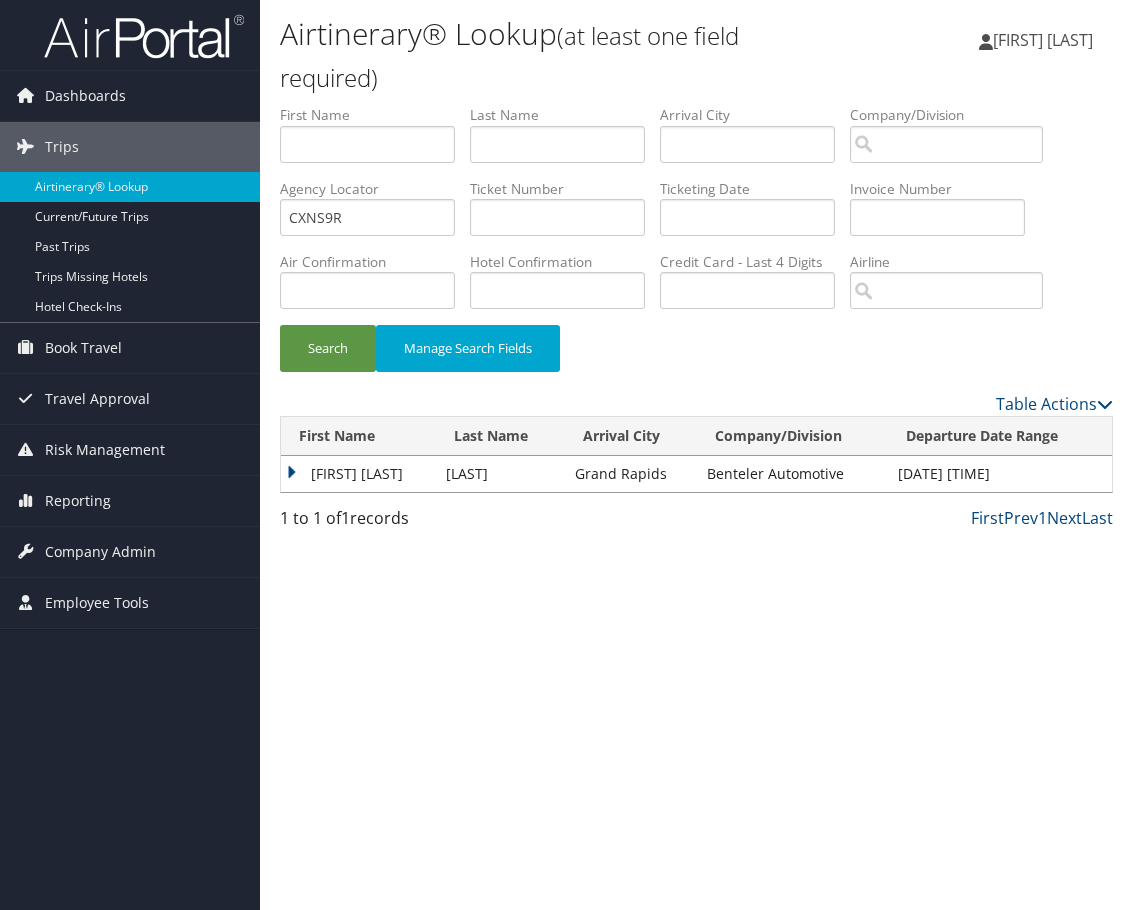 click on "DAVID LONDON" at bounding box center [358, 474] 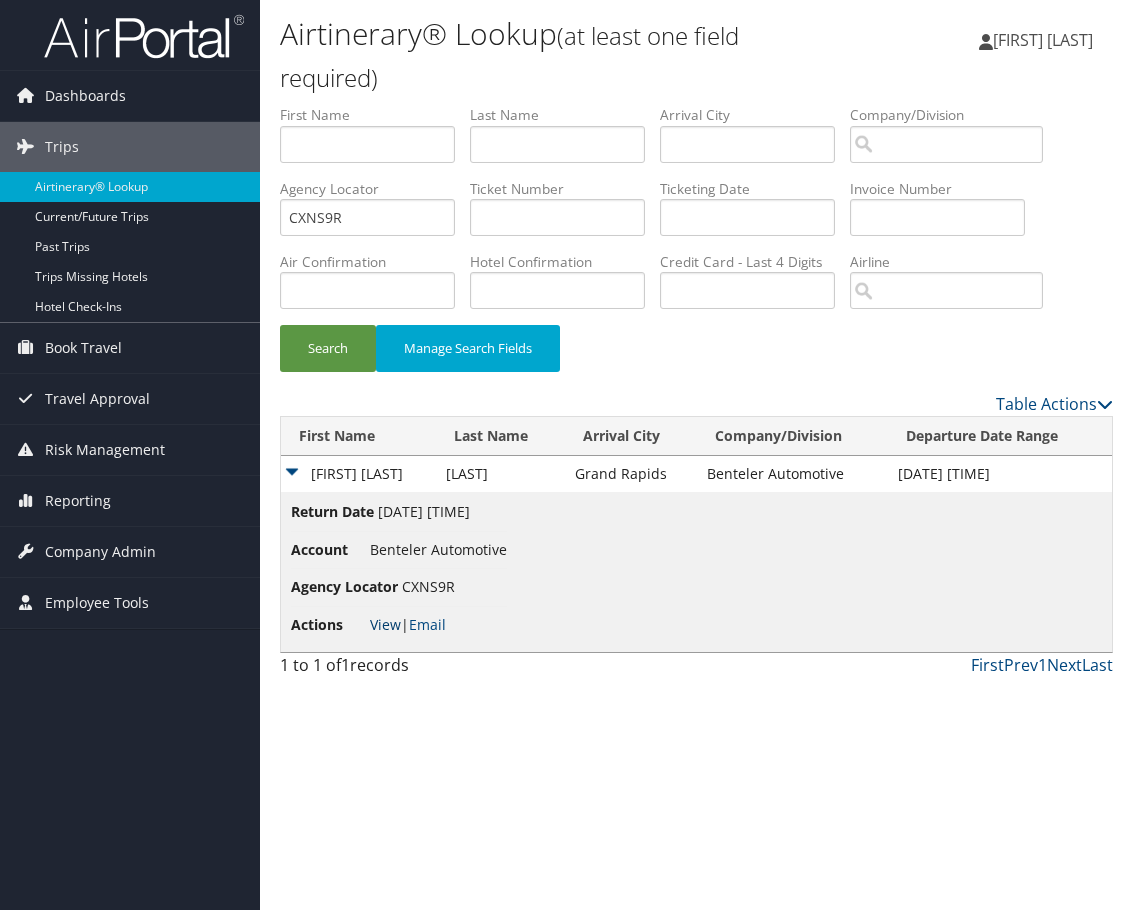 click on "View" at bounding box center [385, 624] 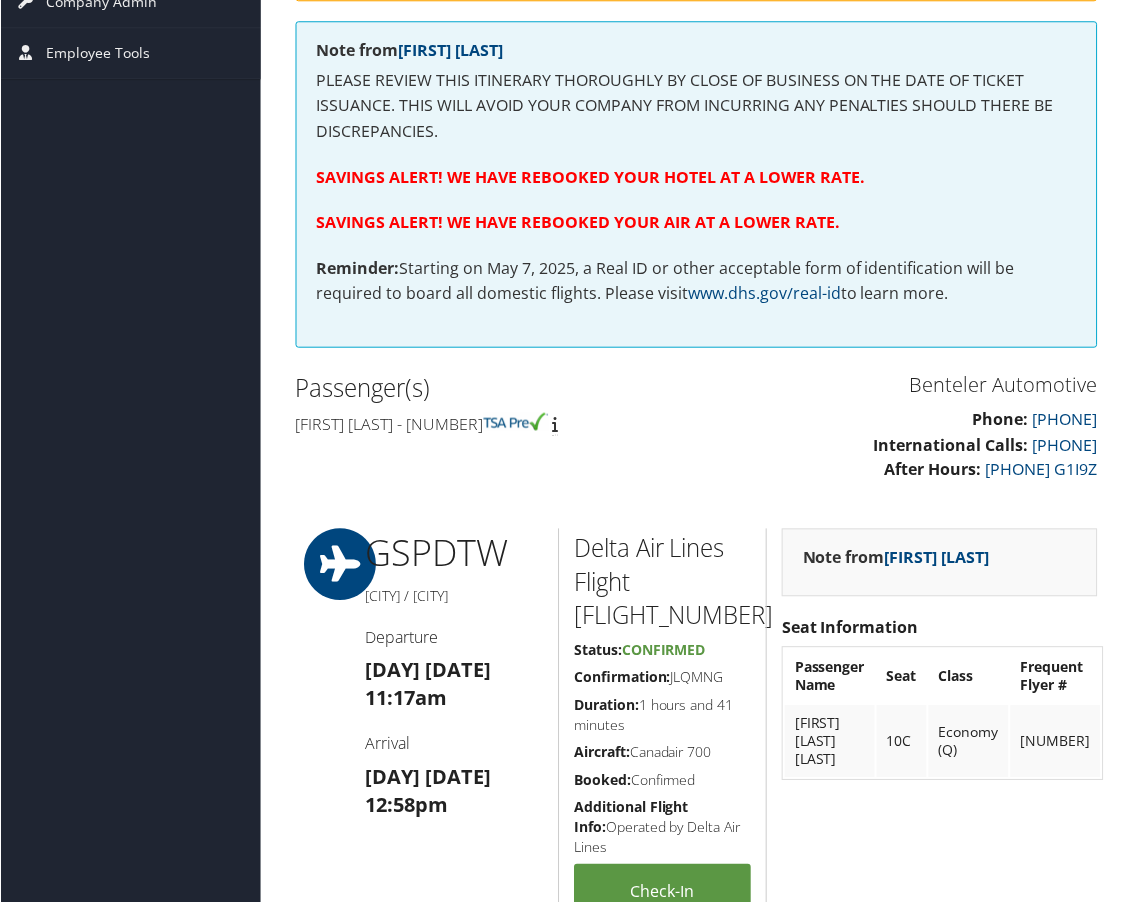 scroll, scrollTop: 0, scrollLeft: 0, axis: both 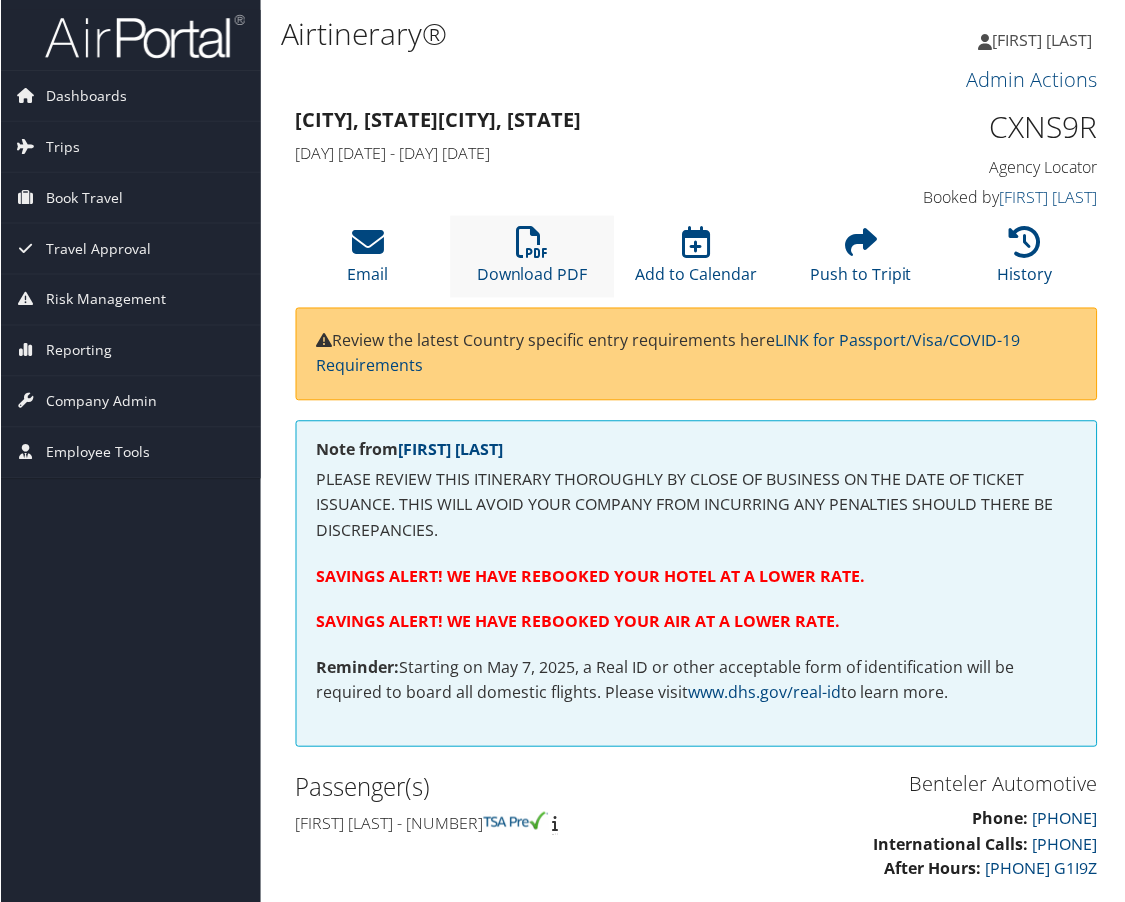 click on "Download PDF" at bounding box center (532, 256) 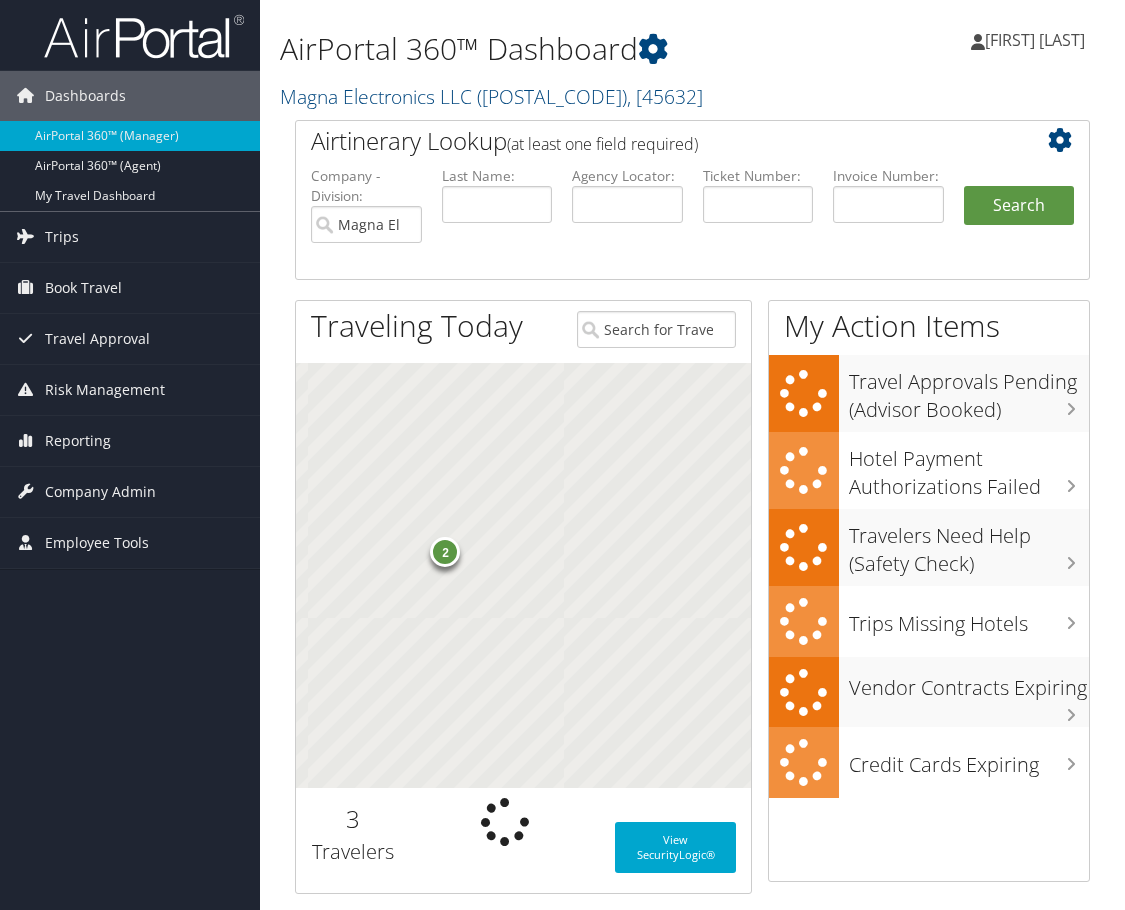 scroll, scrollTop: 0, scrollLeft: 0, axis: both 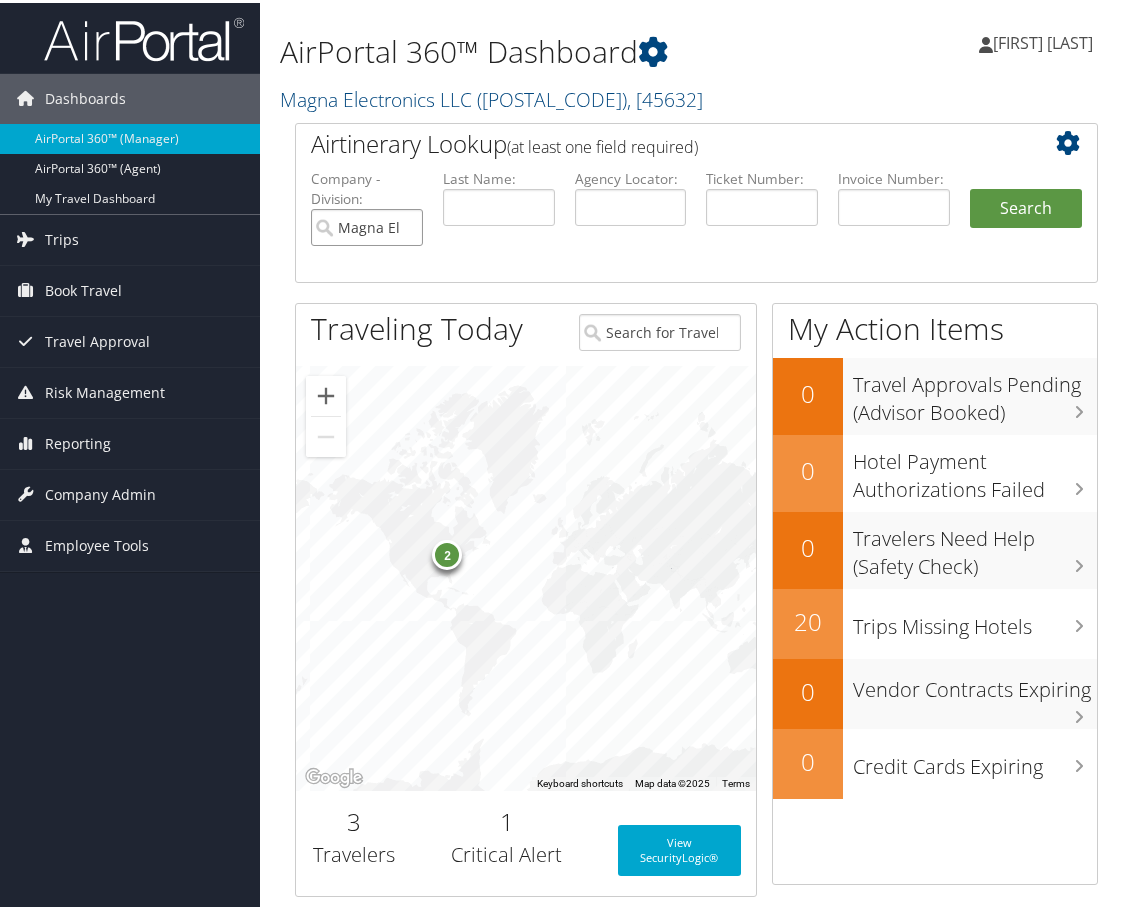 drag, startPoint x: 404, startPoint y: 223, endPoint x: 639, endPoint y: 223, distance: 235 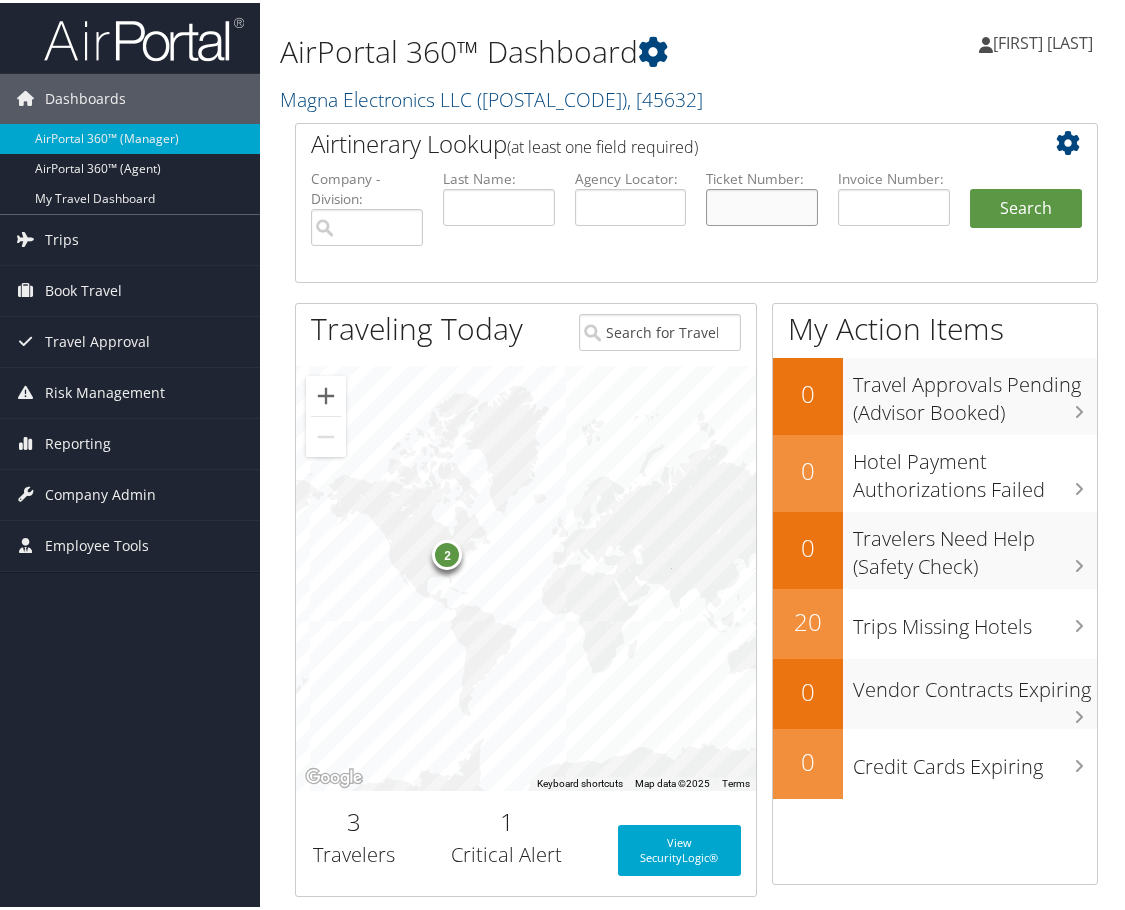 paste on "0067308033989" 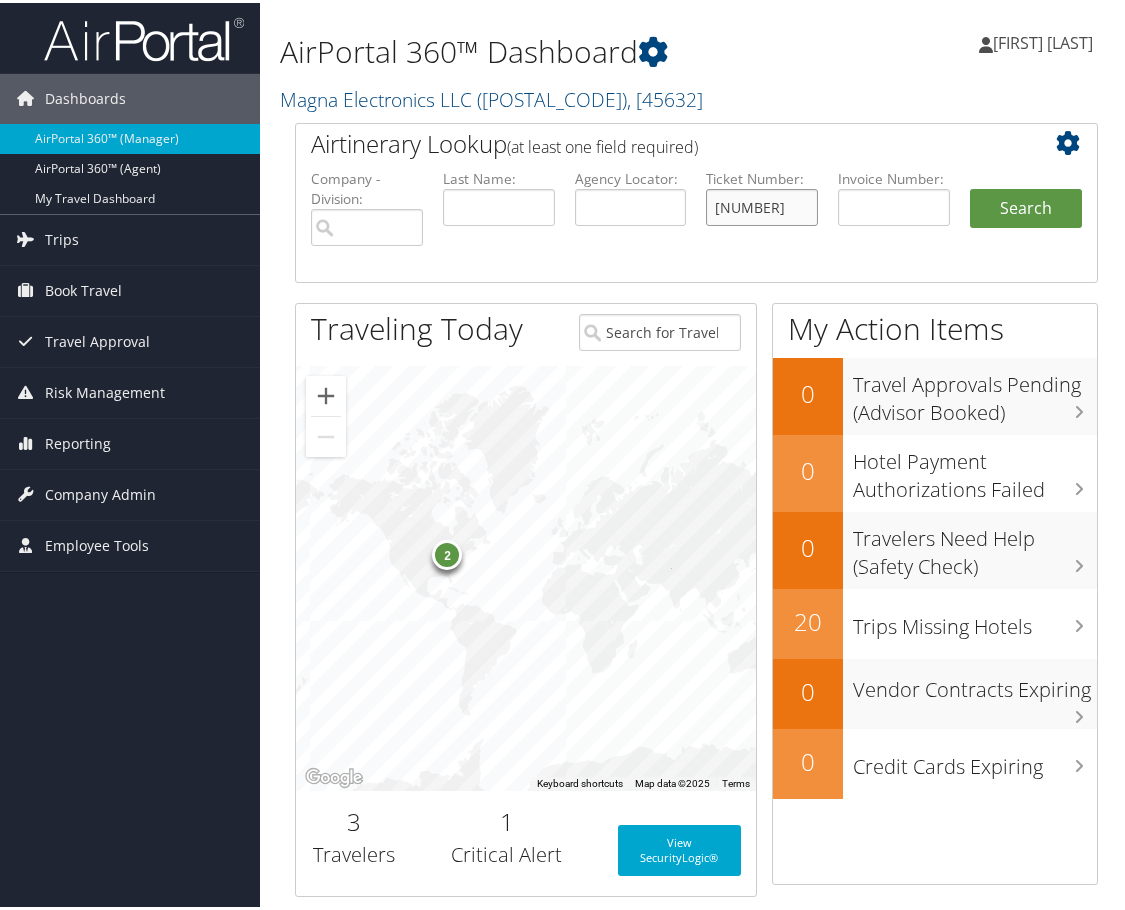 scroll, scrollTop: 0, scrollLeft: 11, axis: horizontal 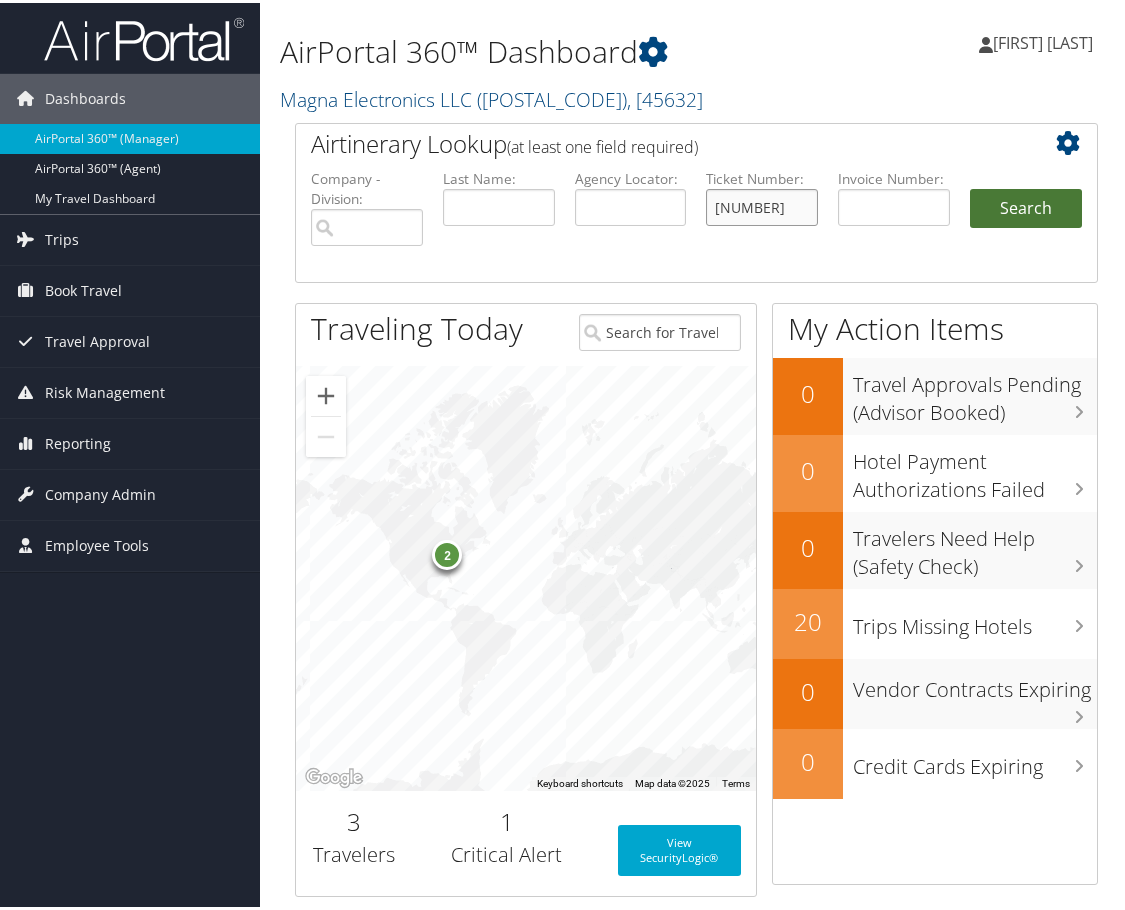 type on "[NUMBER]" 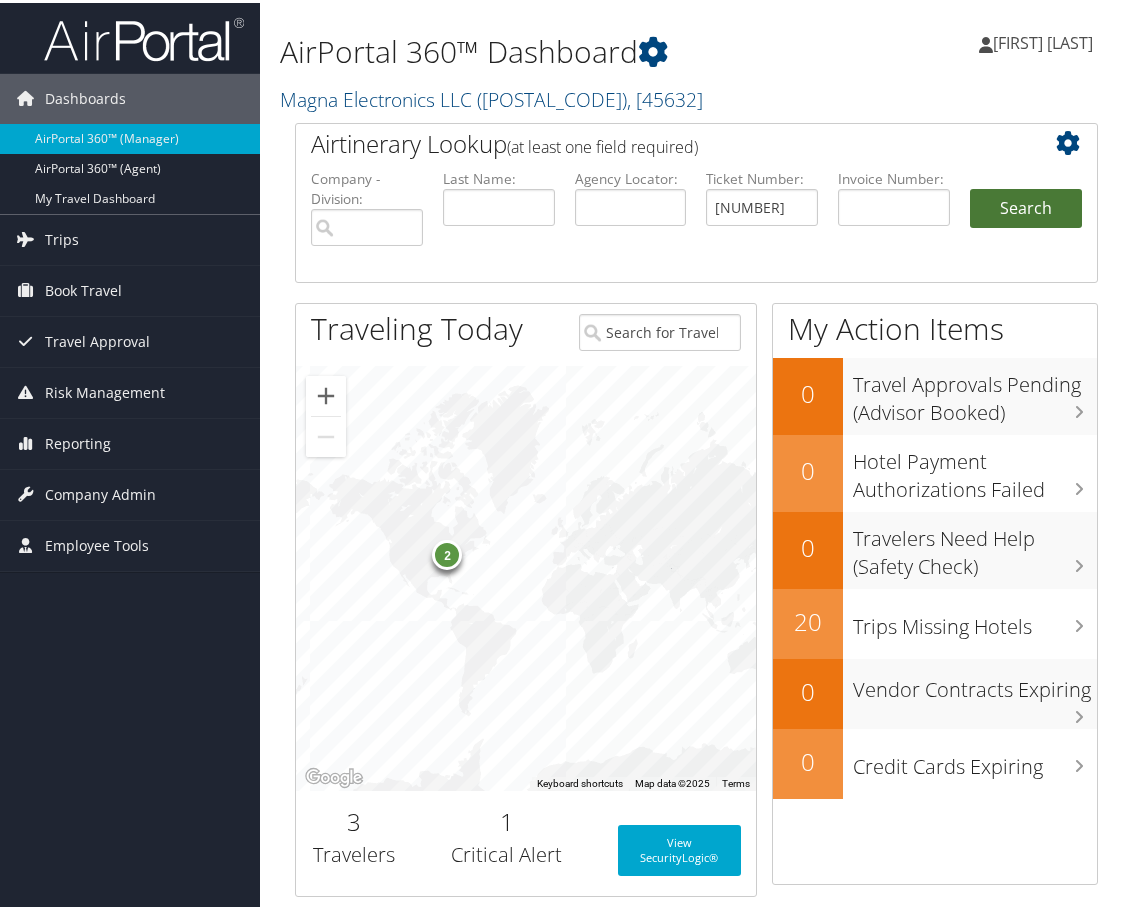 click on "Search" at bounding box center [1026, 206] 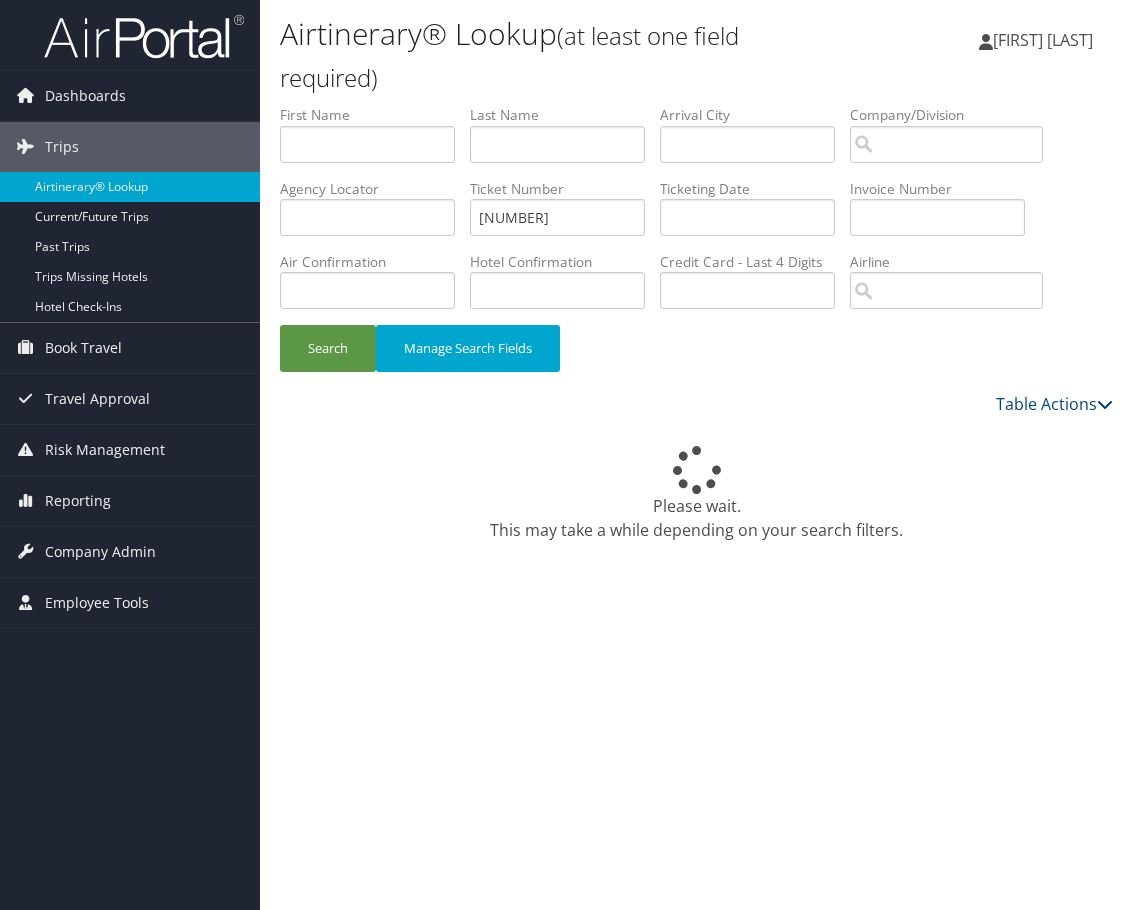 scroll, scrollTop: 0, scrollLeft: 0, axis: both 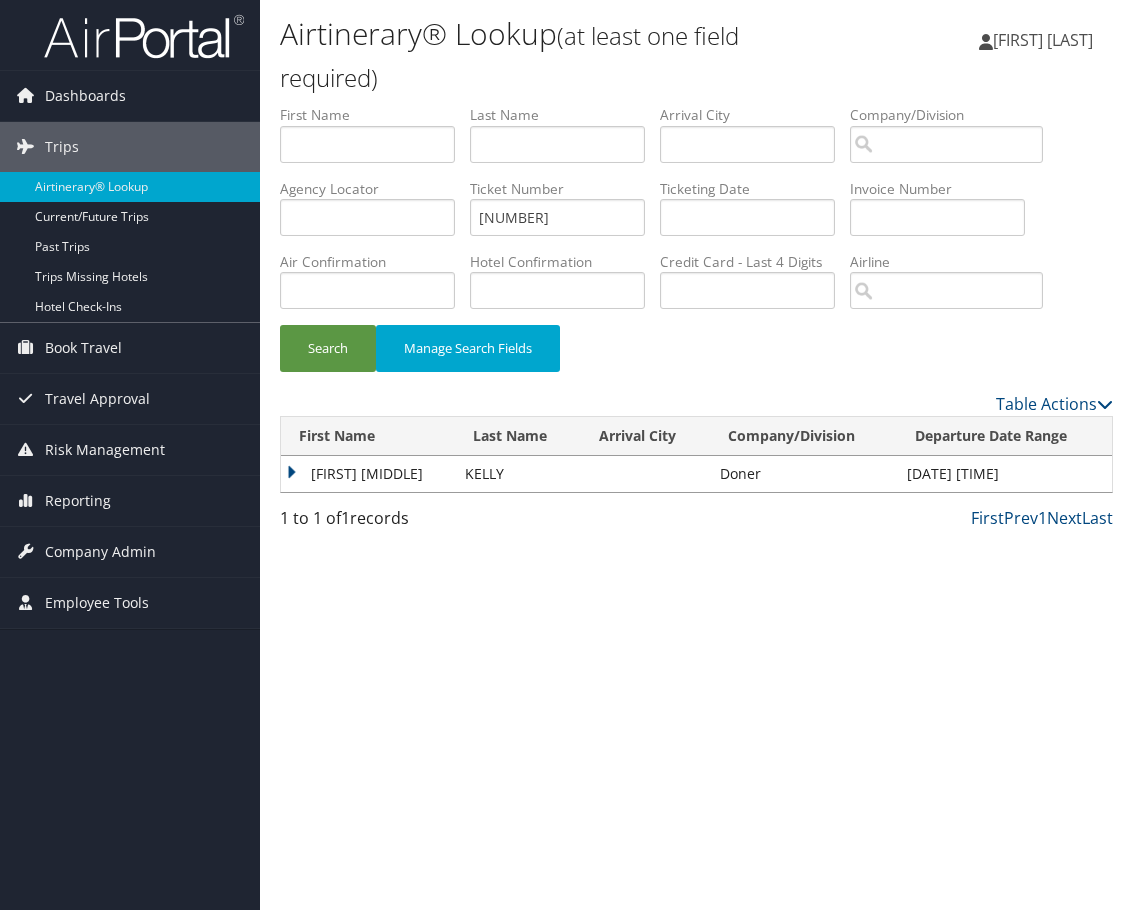 click on "STEPHANIE ANNE" at bounding box center (368, 474) 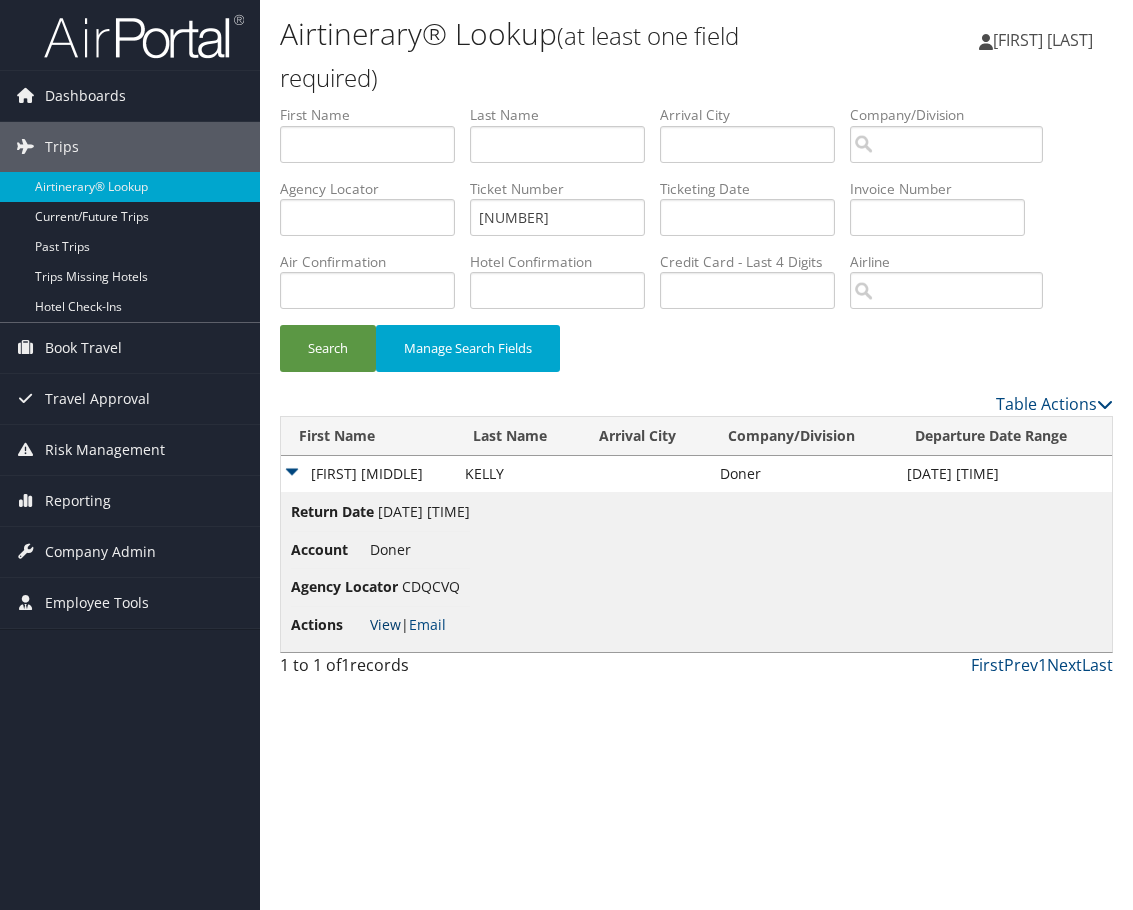 click on "View" at bounding box center (385, 624) 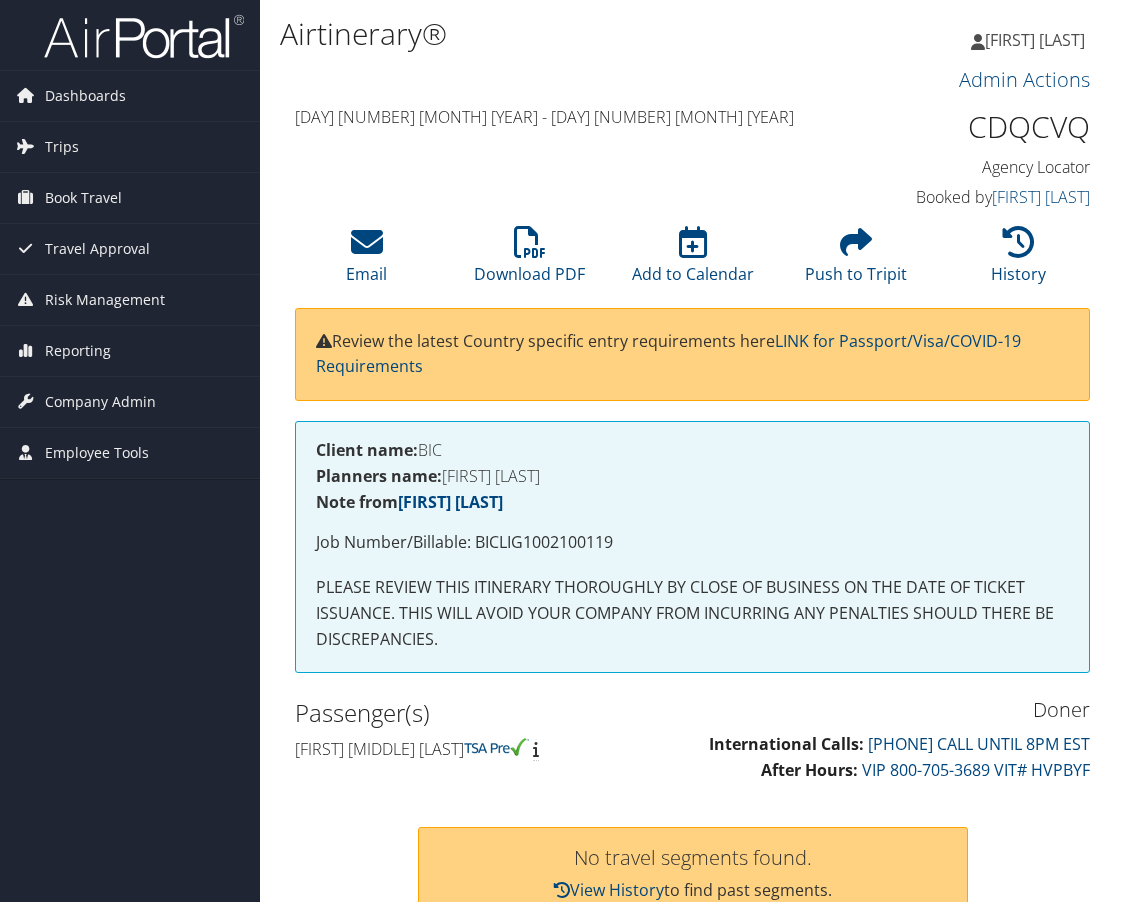 scroll, scrollTop: 0, scrollLeft: 0, axis: both 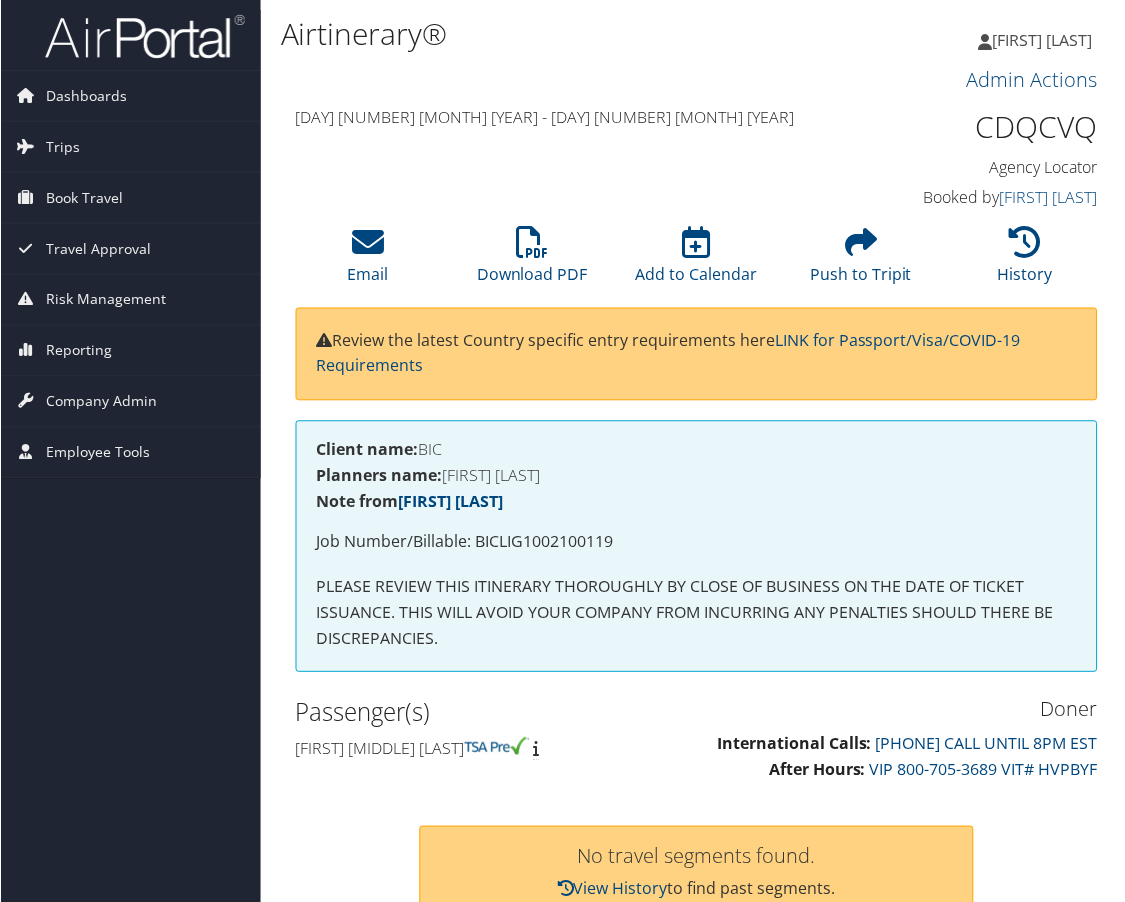 click on "Job Number/Billable: BICLIG1002100119" at bounding box center (696, 543) 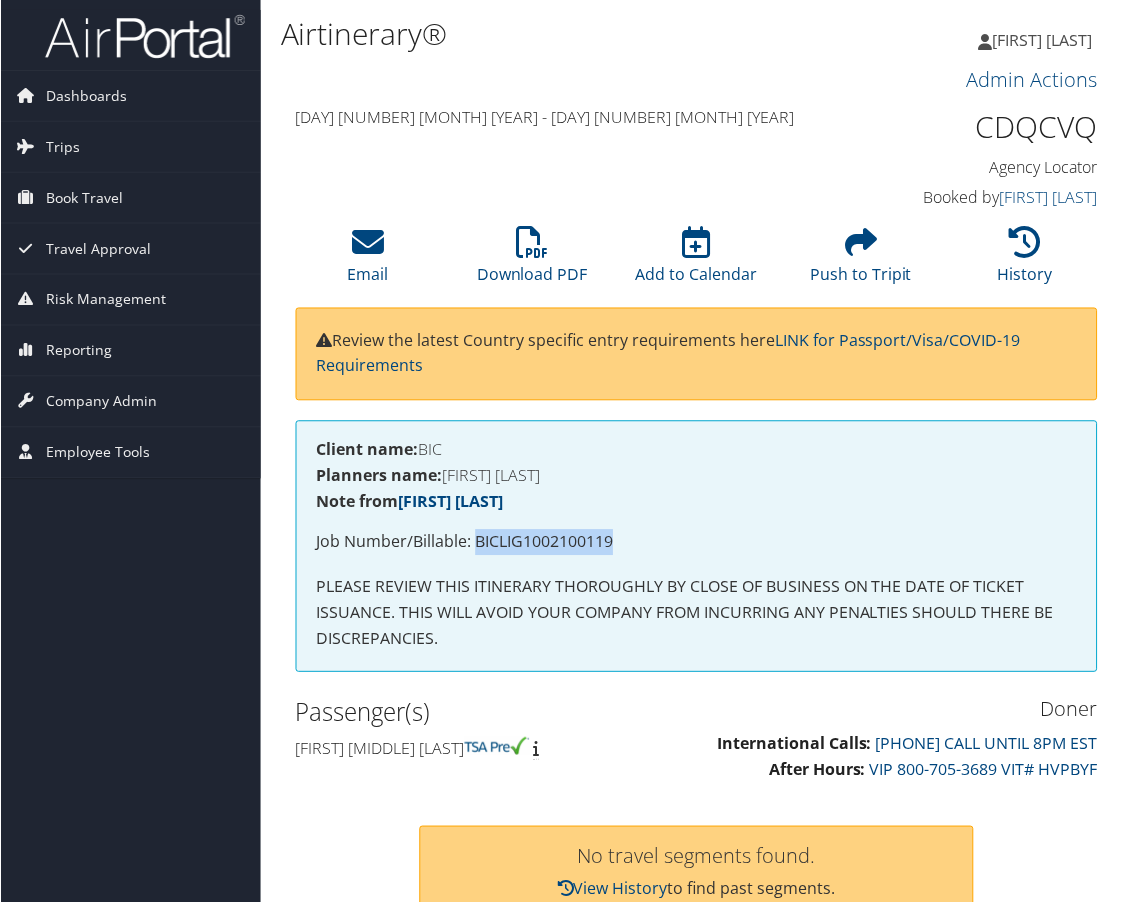 click on "Job Number/Billable: BICLIG1002100119" at bounding box center [696, 543] 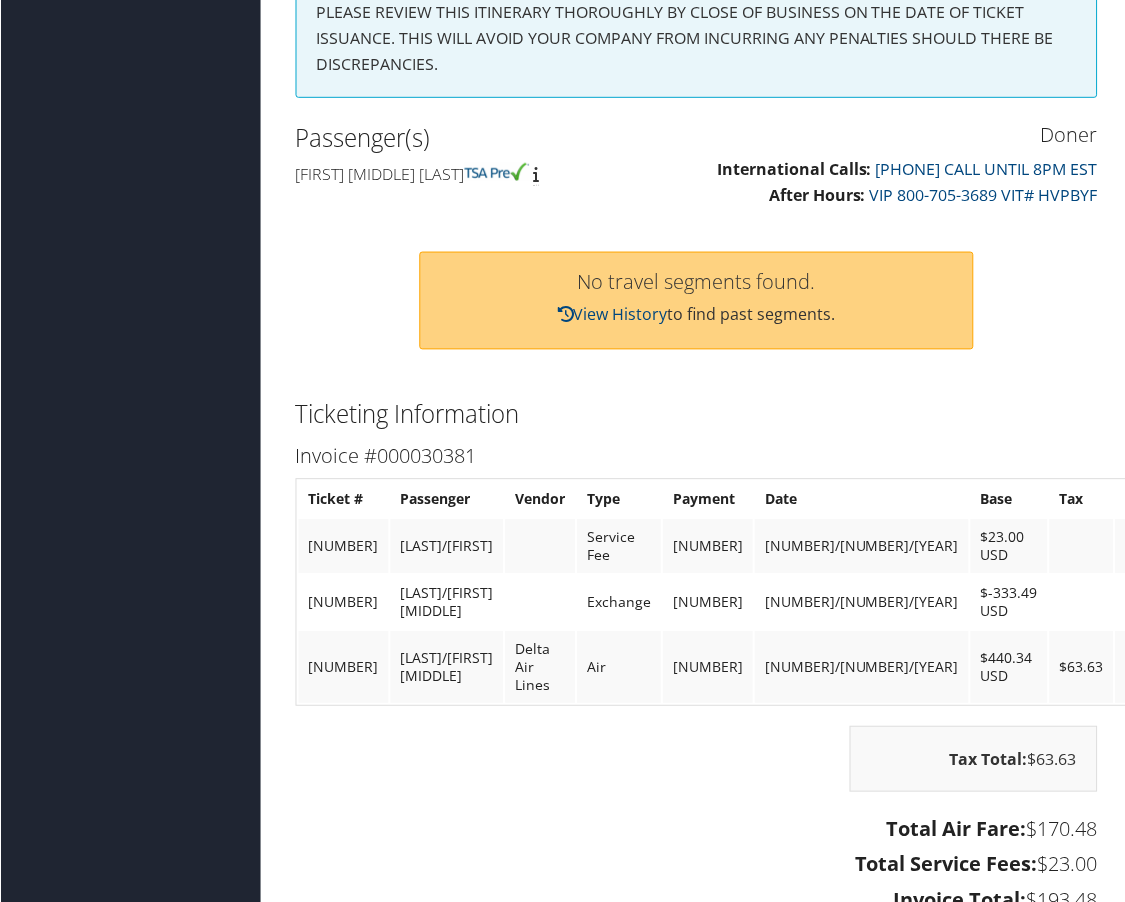 scroll, scrollTop: 900, scrollLeft: 0, axis: vertical 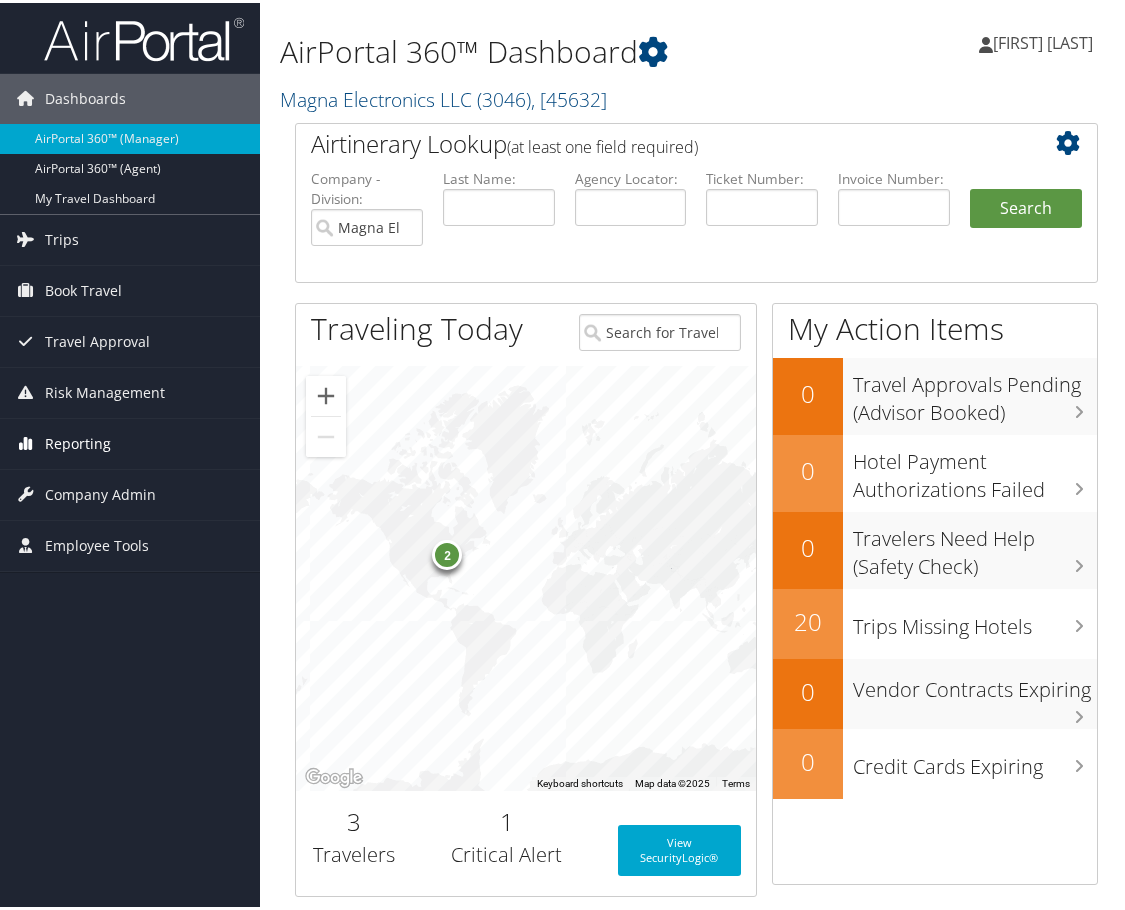 click on "Reporting" at bounding box center [78, 441] 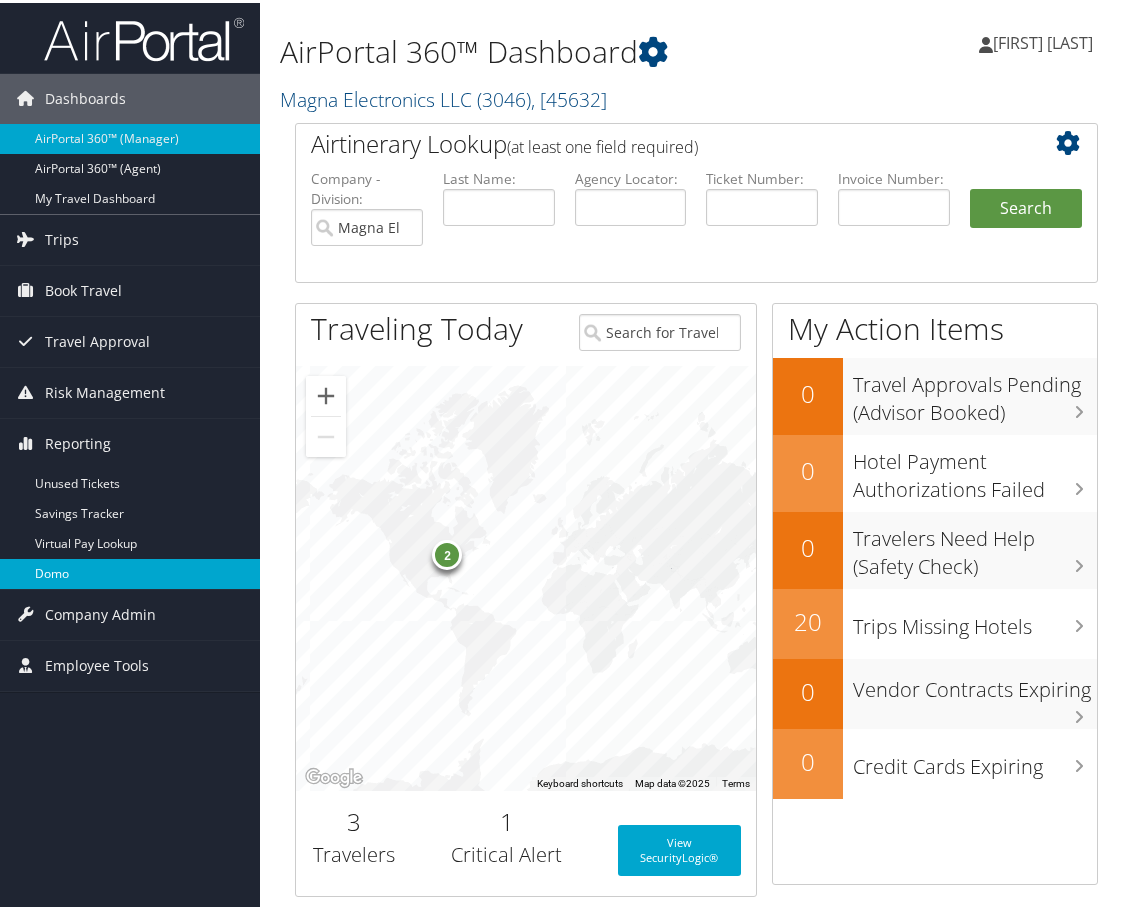 click on "Domo" at bounding box center (130, 571) 